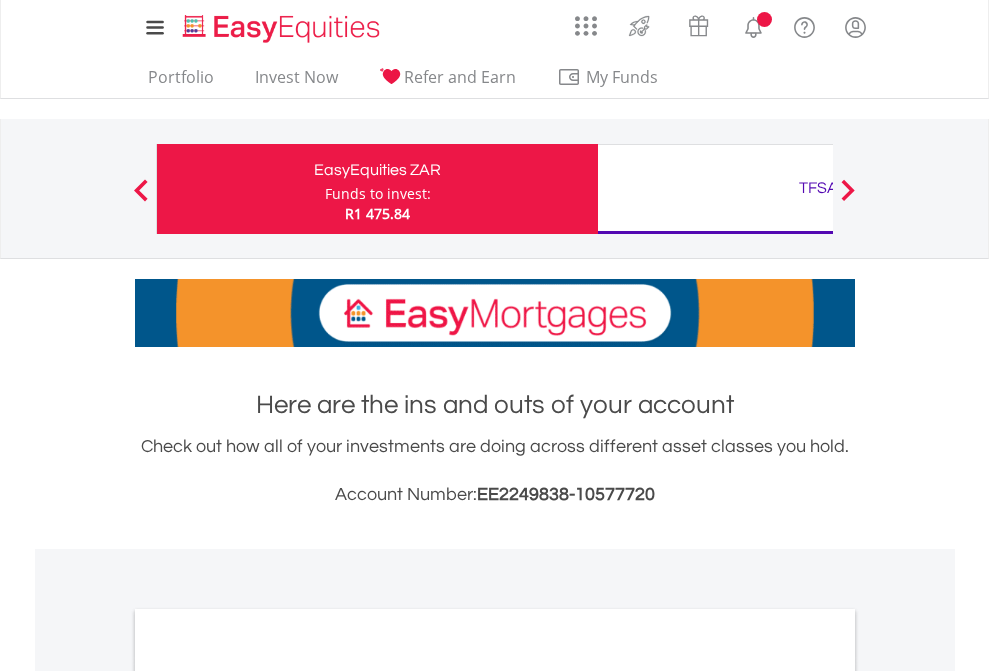 scroll, scrollTop: 0, scrollLeft: 0, axis: both 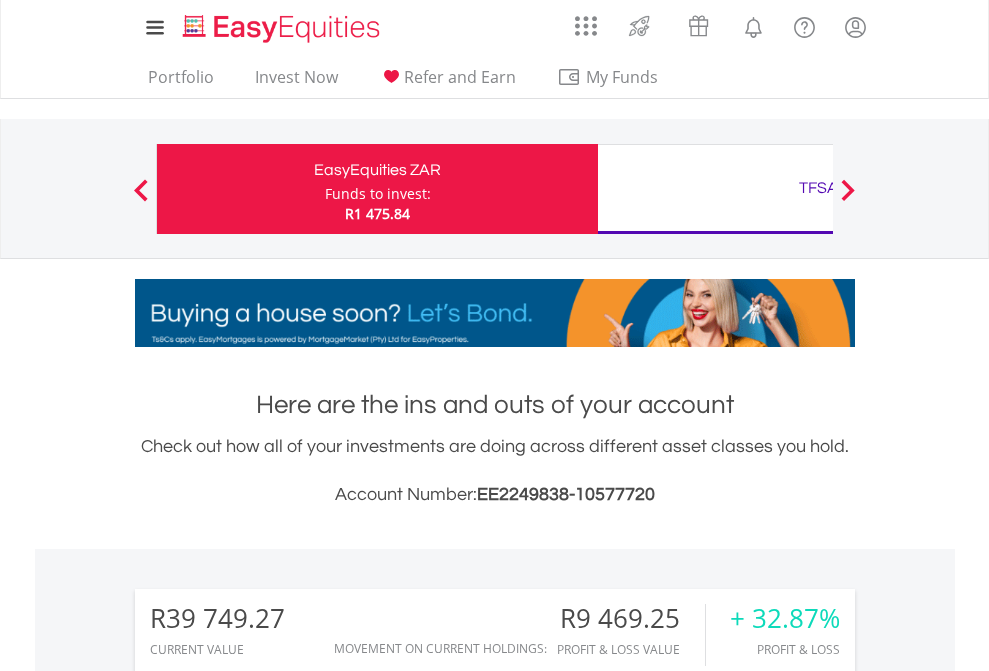 click on "Funds to invest:" at bounding box center [378, 194] 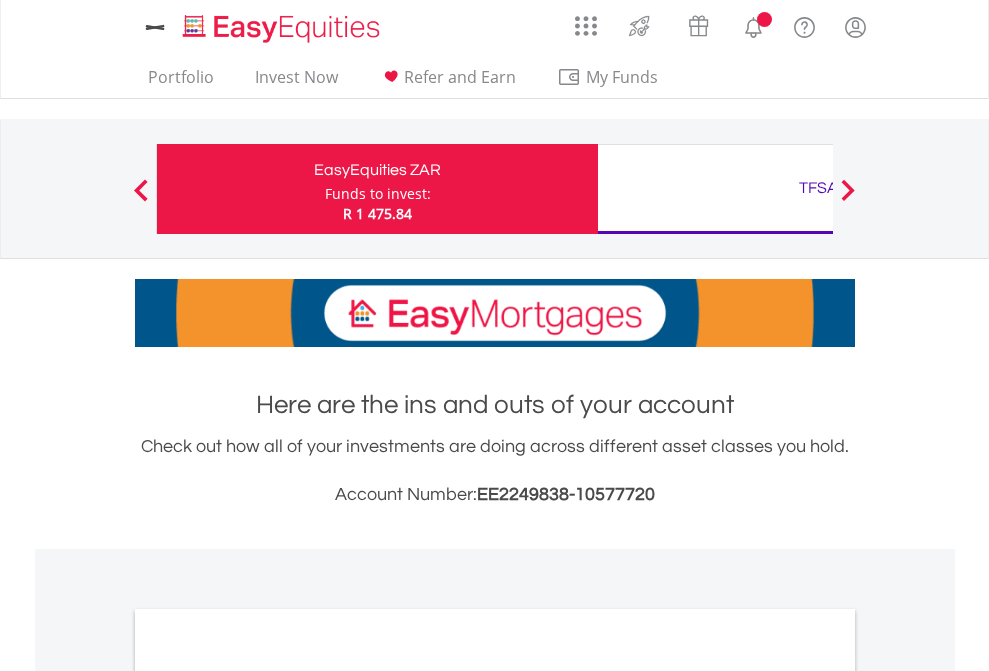 scroll, scrollTop: 0, scrollLeft: 0, axis: both 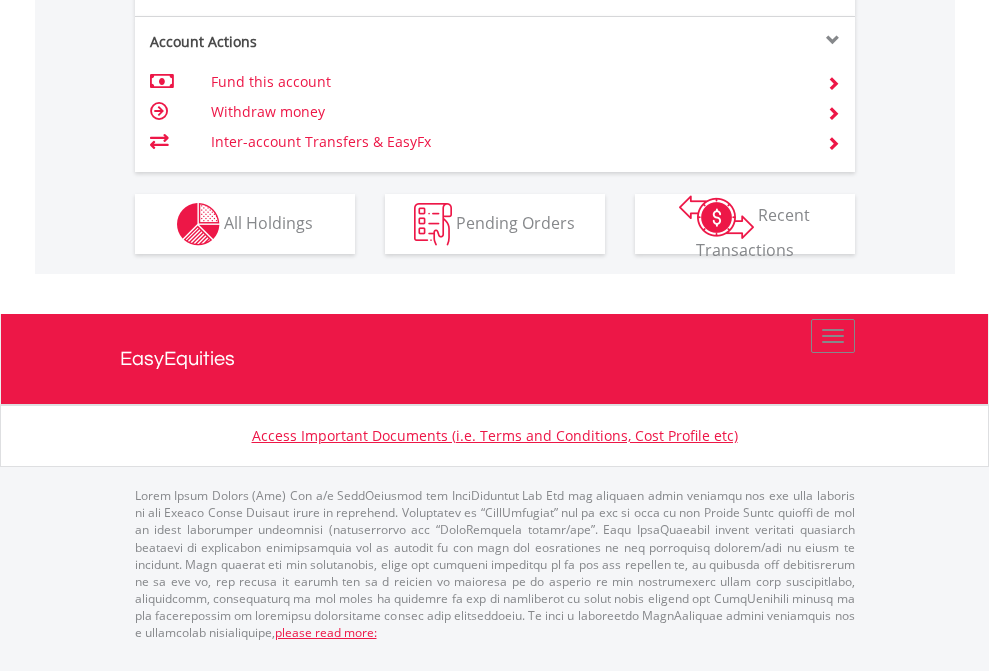 click on "Investment types" at bounding box center (706, -337) 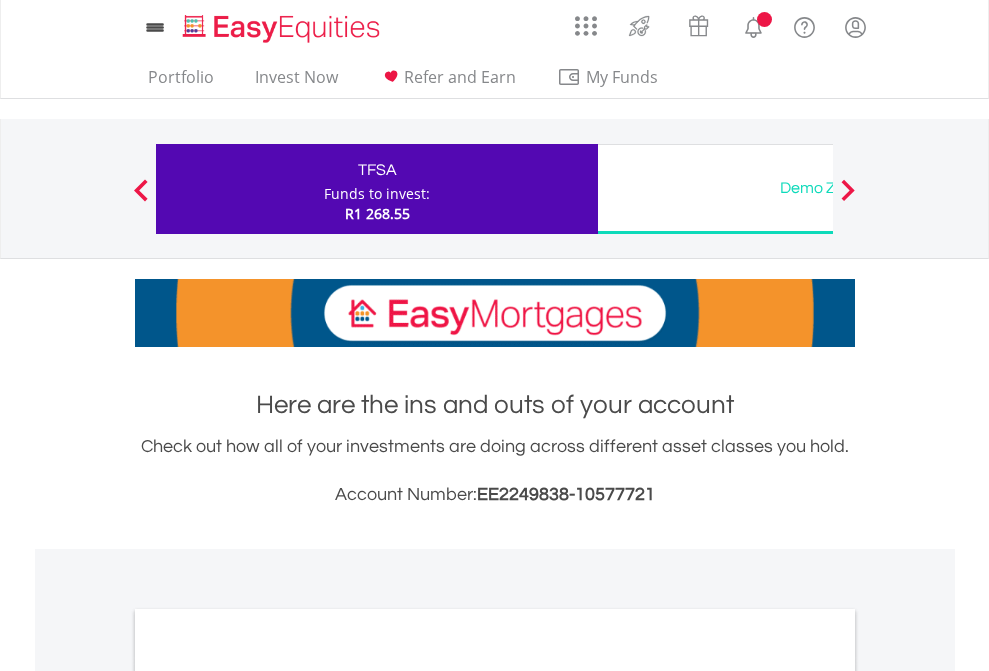 scroll, scrollTop: 0, scrollLeft: 0, axis: both 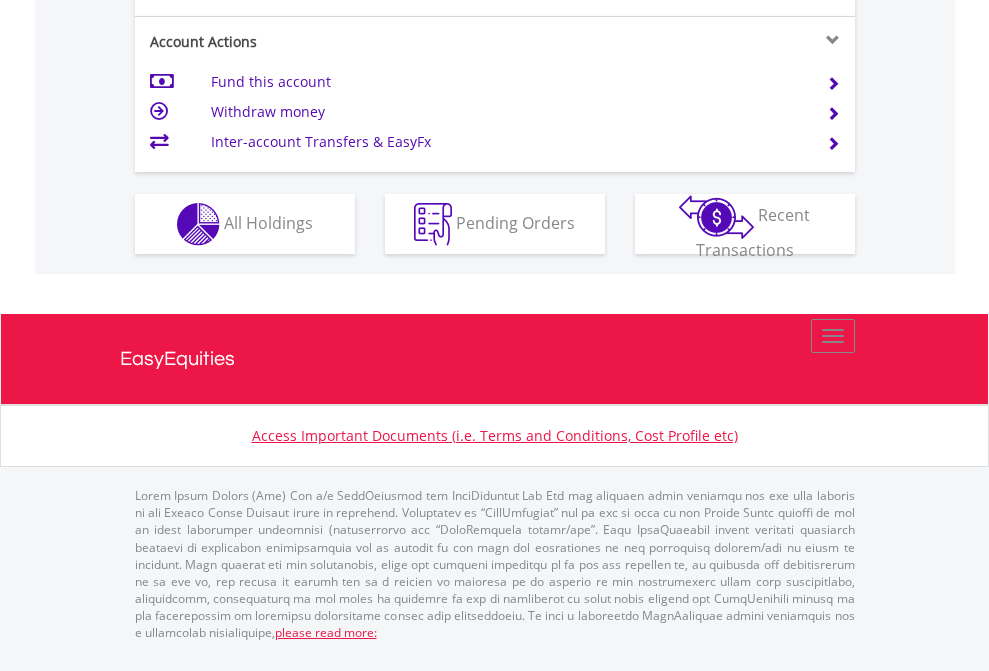 click on "Investment types" at bounding box center (706, -337) 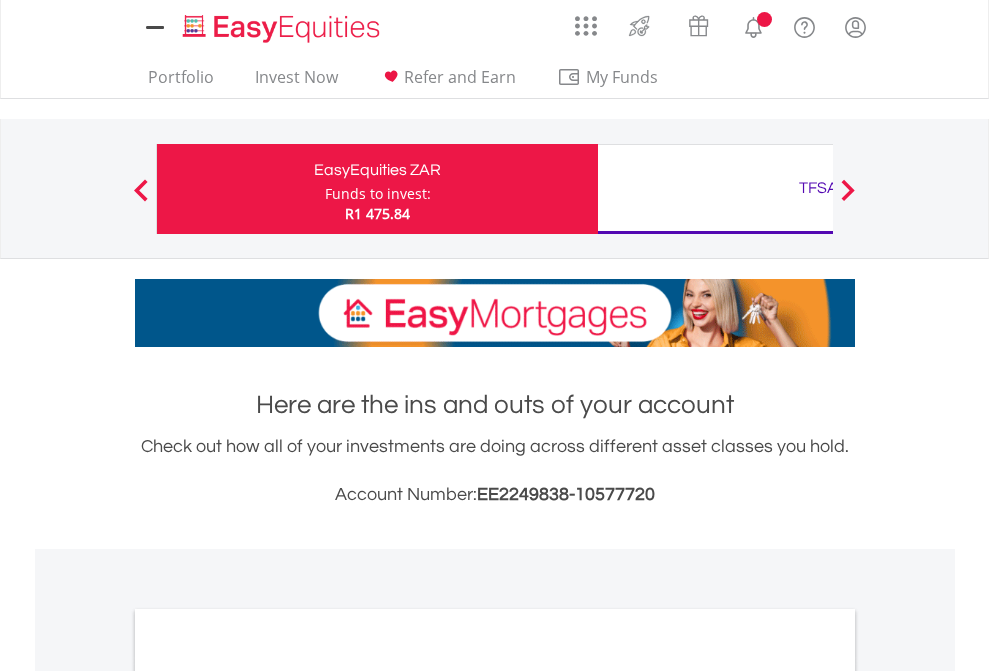 click on "All Holdings" at bounding box center [268, 1096] 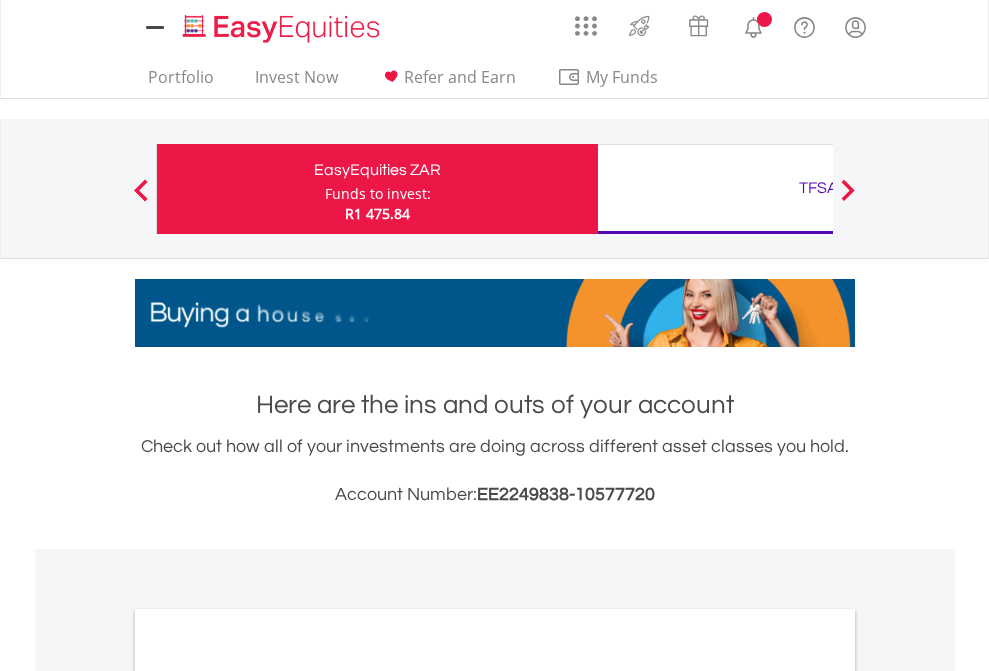 scroll, scrollTop: 1202, scrollLeft: 0, axis: vertical 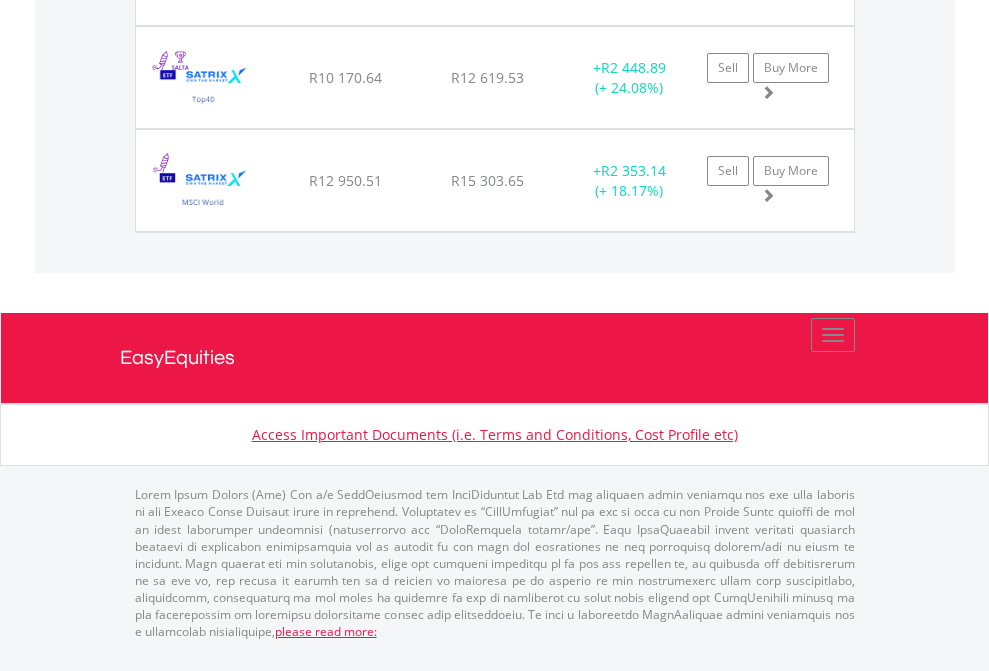 click on "TFSA" at bounding box center [818, -1665] 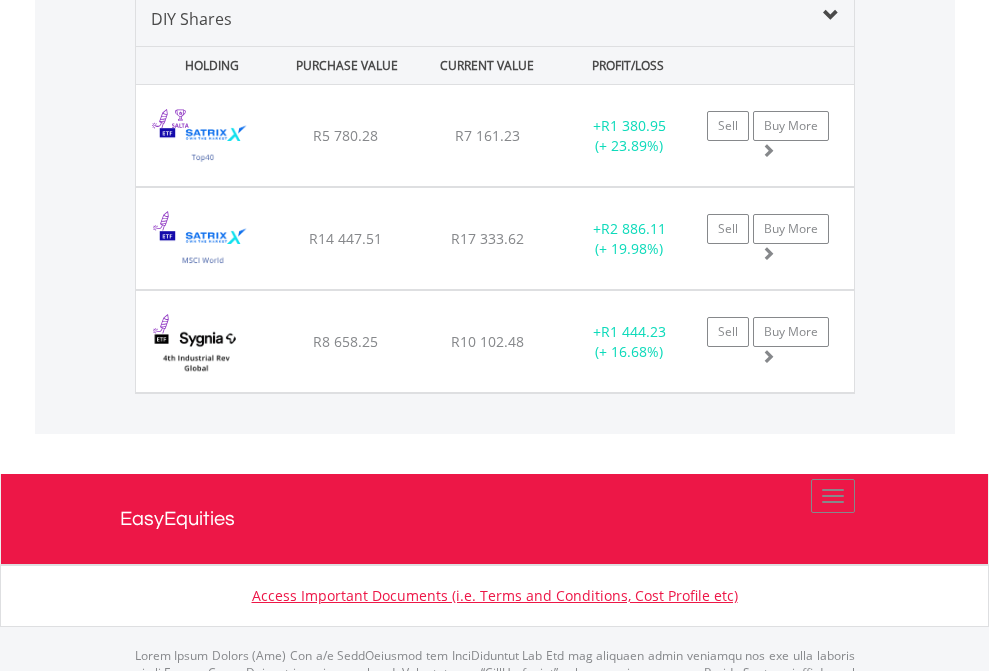scroll, scrollTop: 1933, scrollLeft: 0, axis: vertical 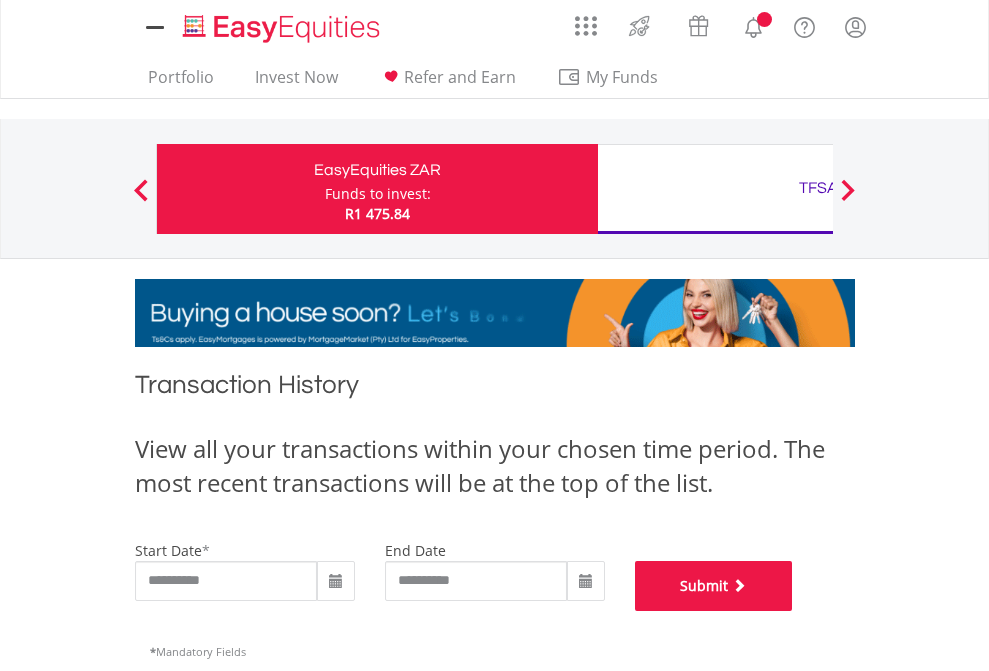click on "Submit" at bounding box center [714, 586] 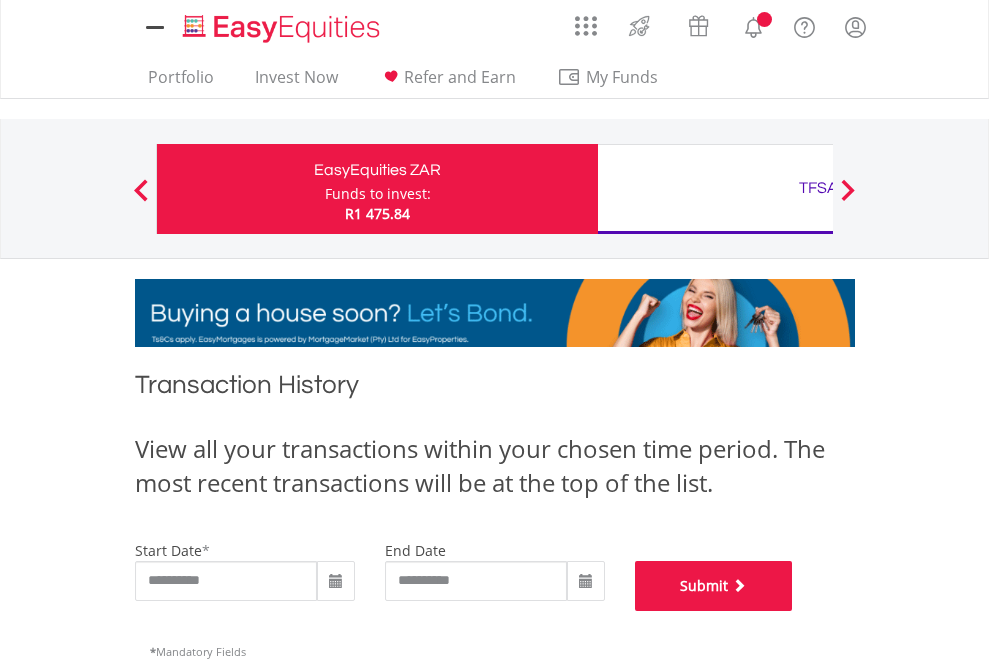 scroll, scrollTop: 811, scrollLeft: 0, axis: vertical 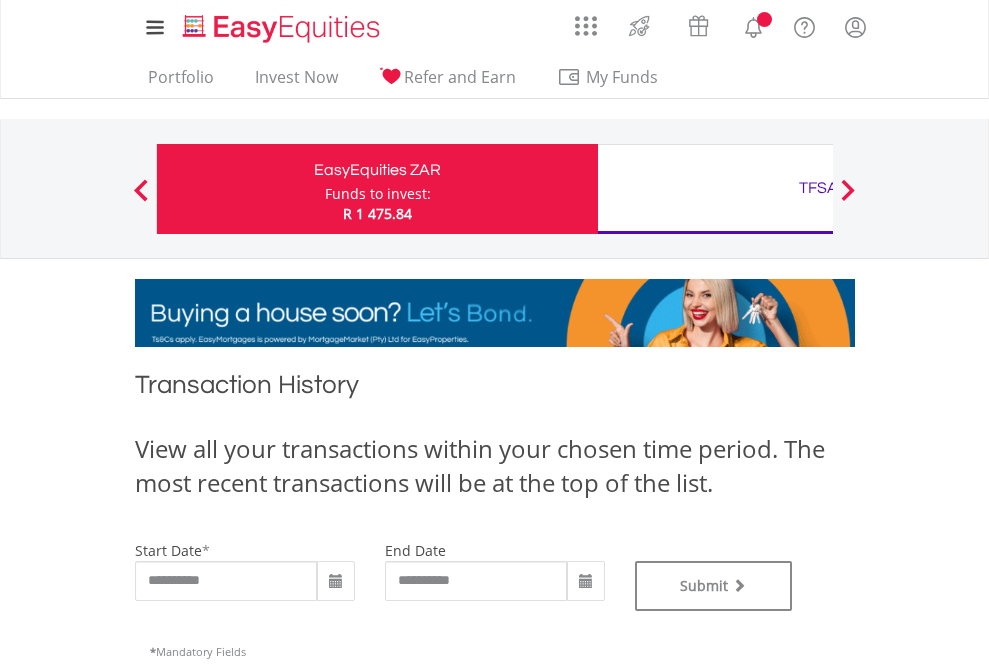 click on "TFSA" at bounding box center [818, 188] 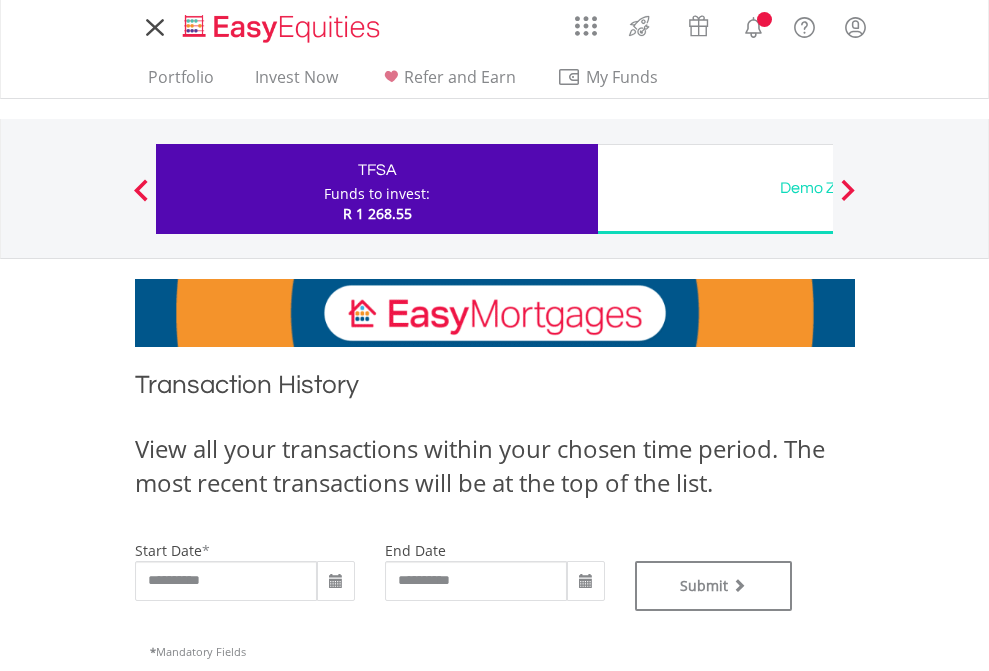 scroll, scrollTop: 0, scrollLeft: 0, axis: both 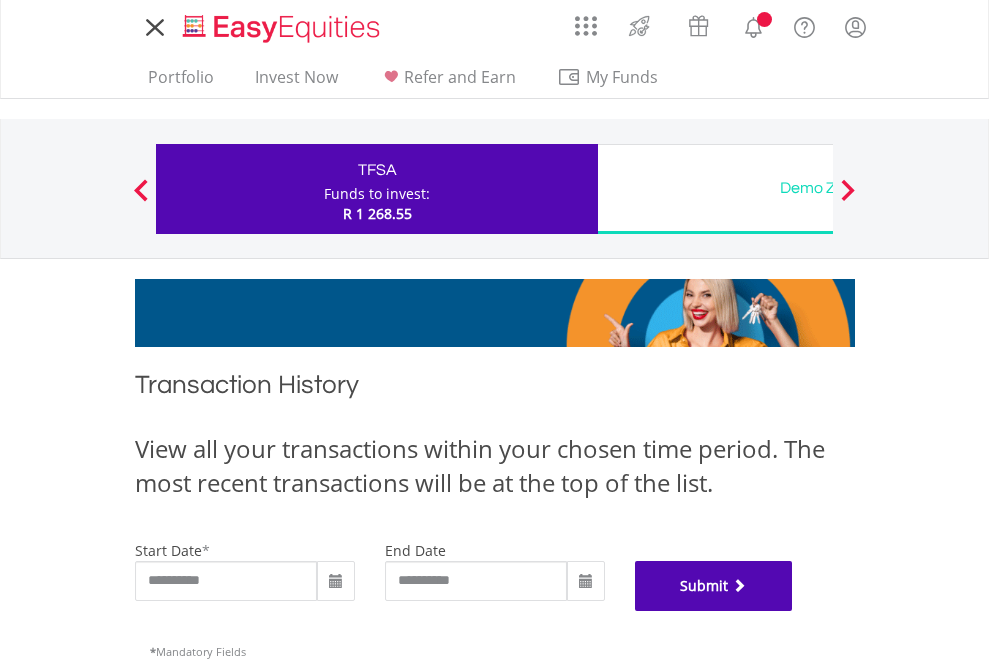click on "Submit" at bounding box center (714, 586) 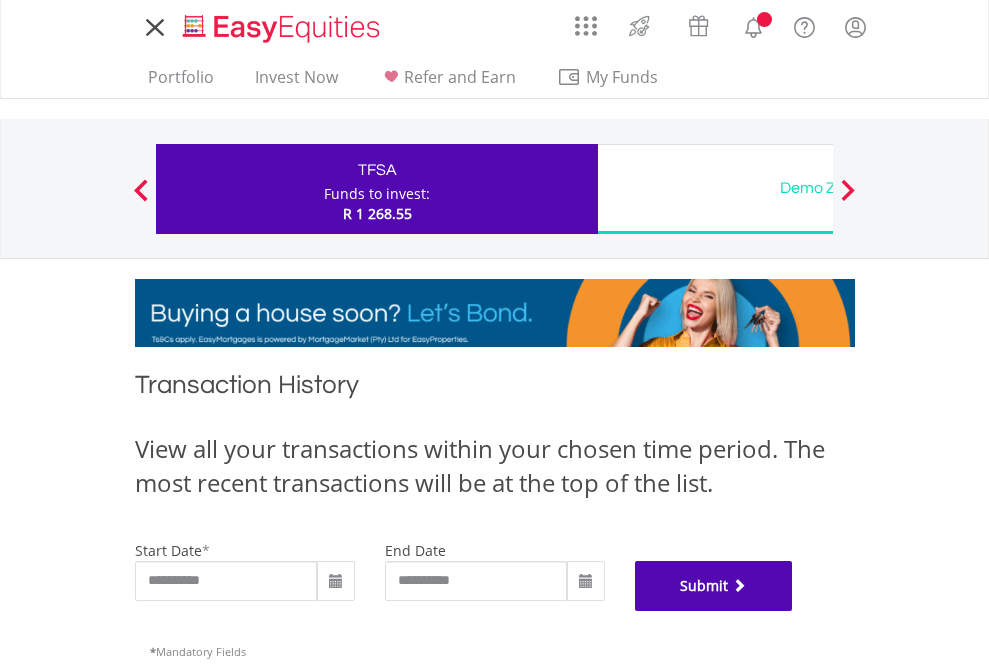 scroll, scrollTop: 811, scrollLeft: 0, axis: vertical 